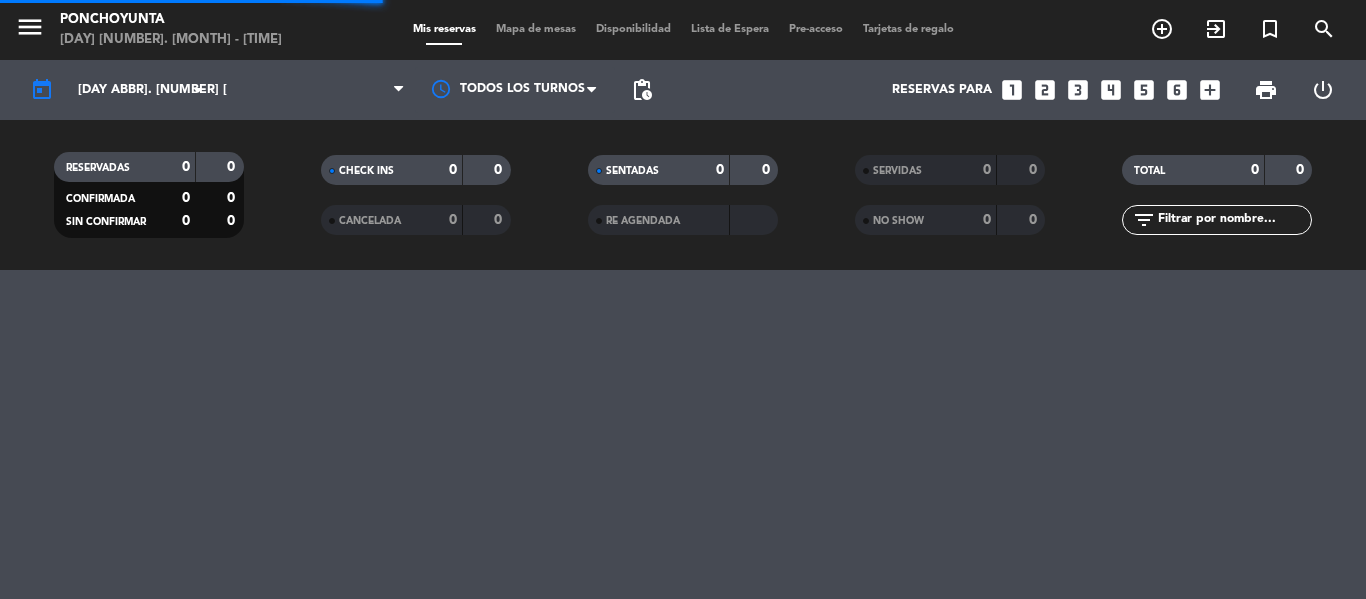 scroll, scrollTop: 0, scrollLeft: 0, axis: both 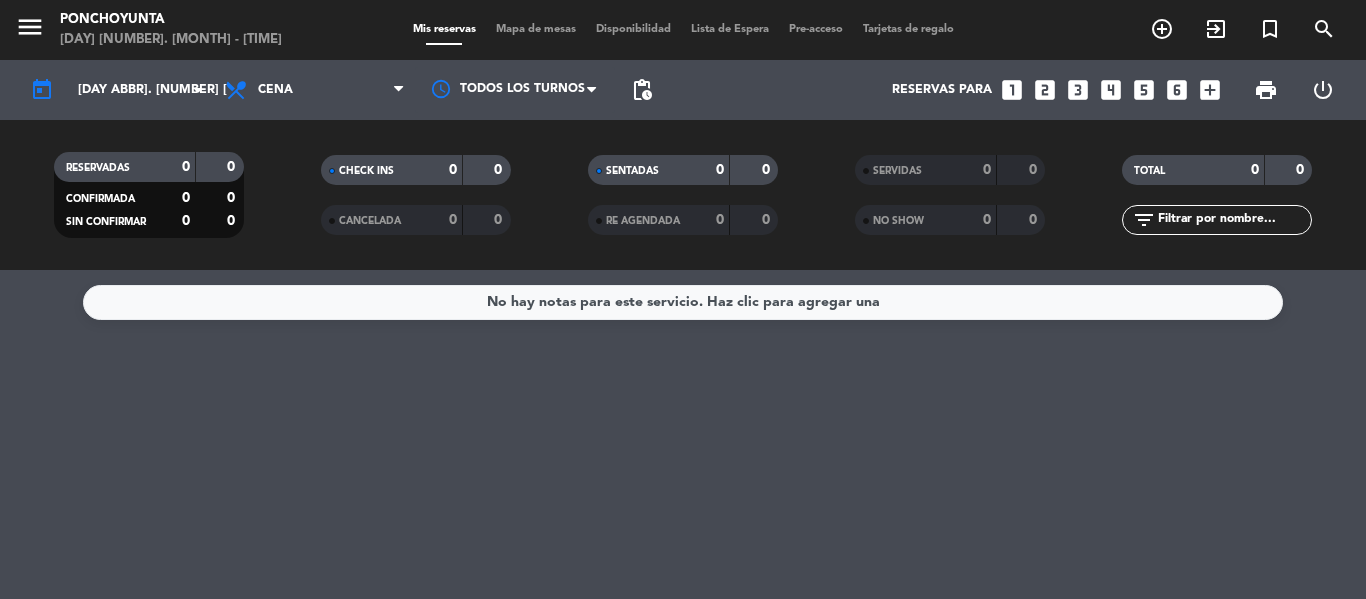 click on "Mapa de mesas" at bounding box center (536, 29) 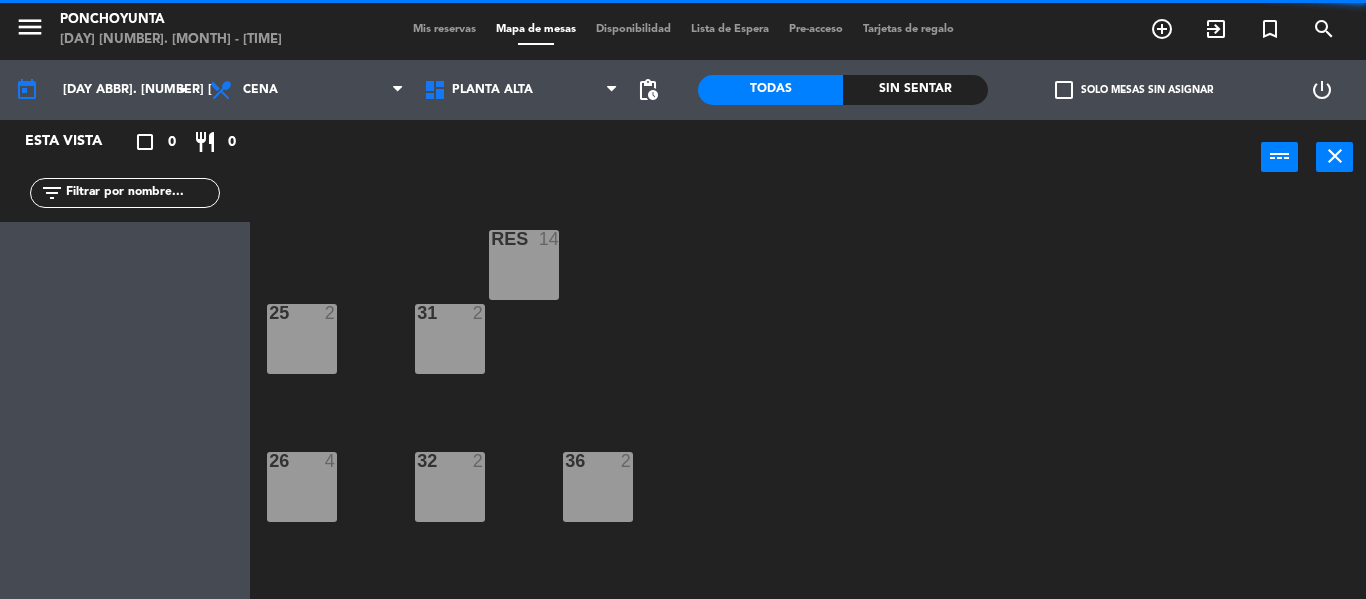 click on "Disponibilidad" at bounding box center [633, 29] 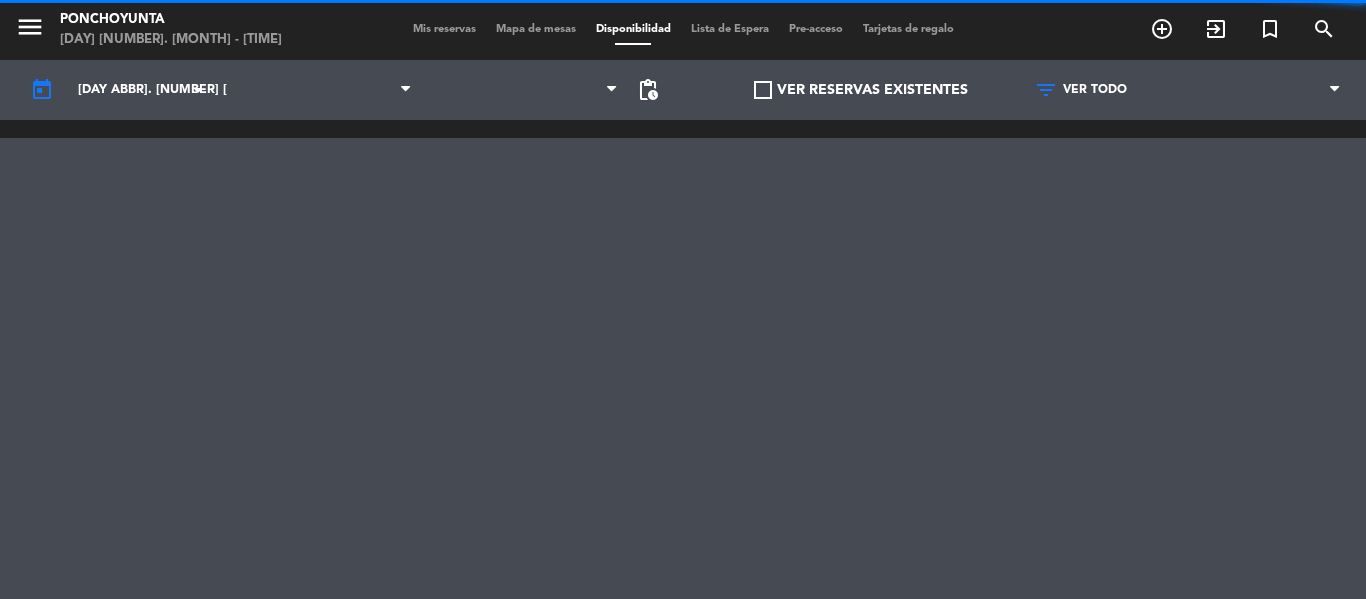 click on "Disponibilidad" at bounding box center [633, 29] 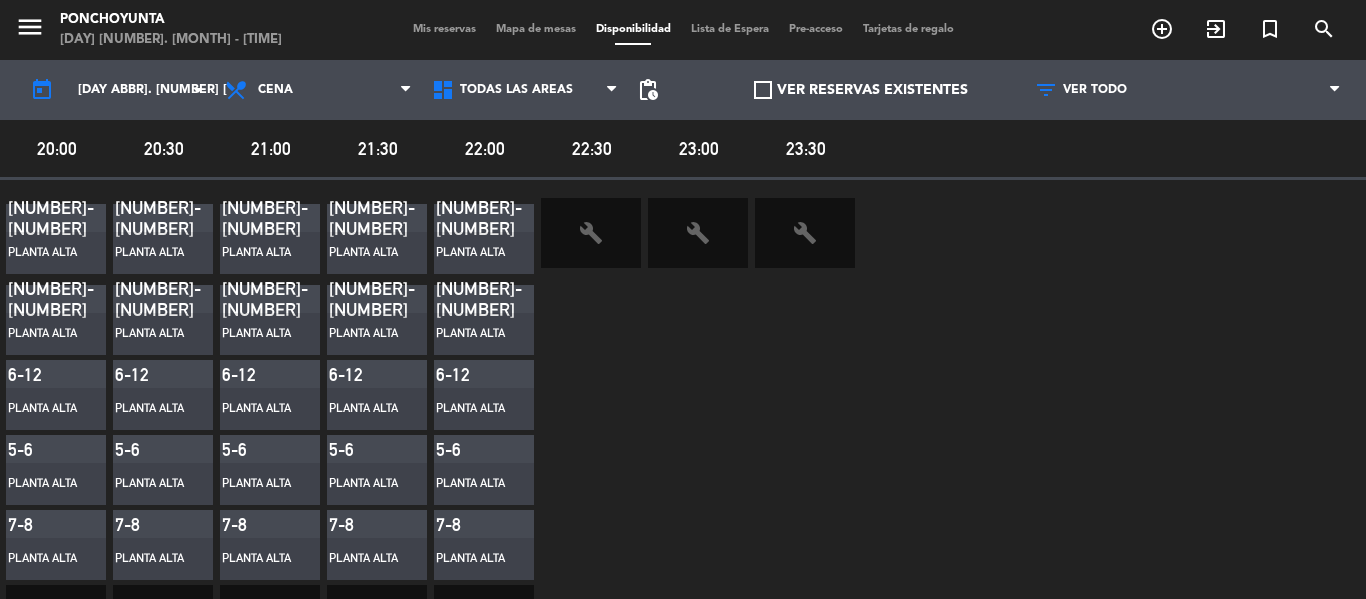 click on "Lista de Espera" at bounding box center (730, 29) 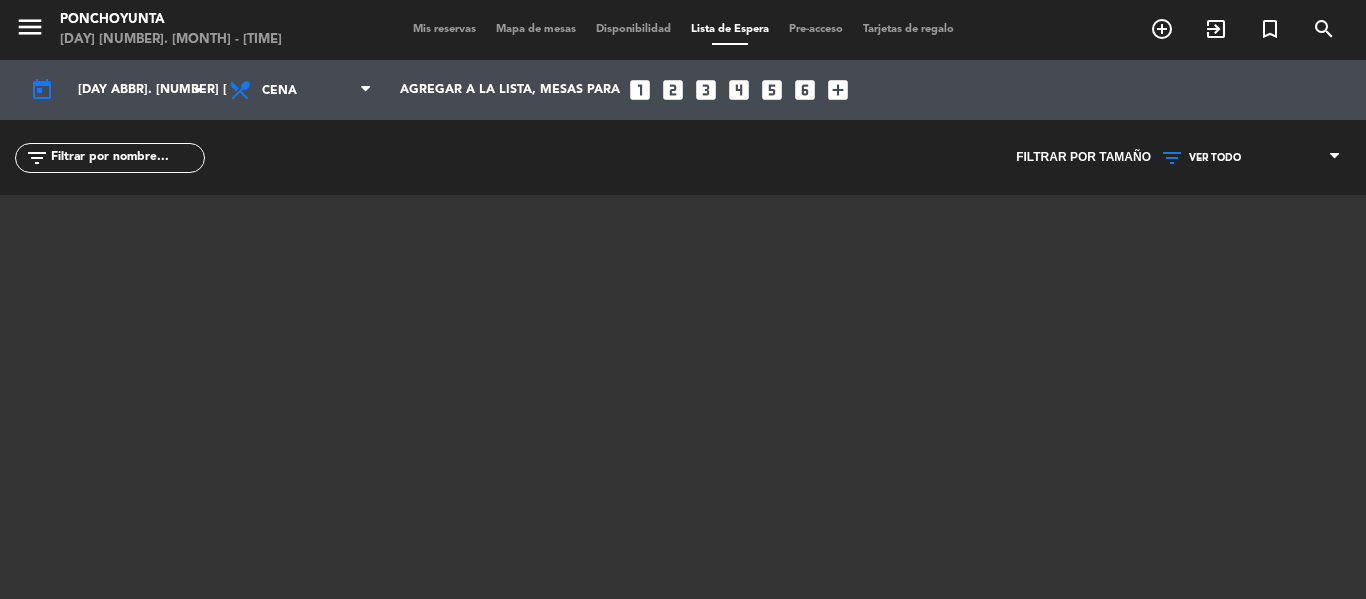 click on "Lista de Espera" at bounding box center [730, 29] 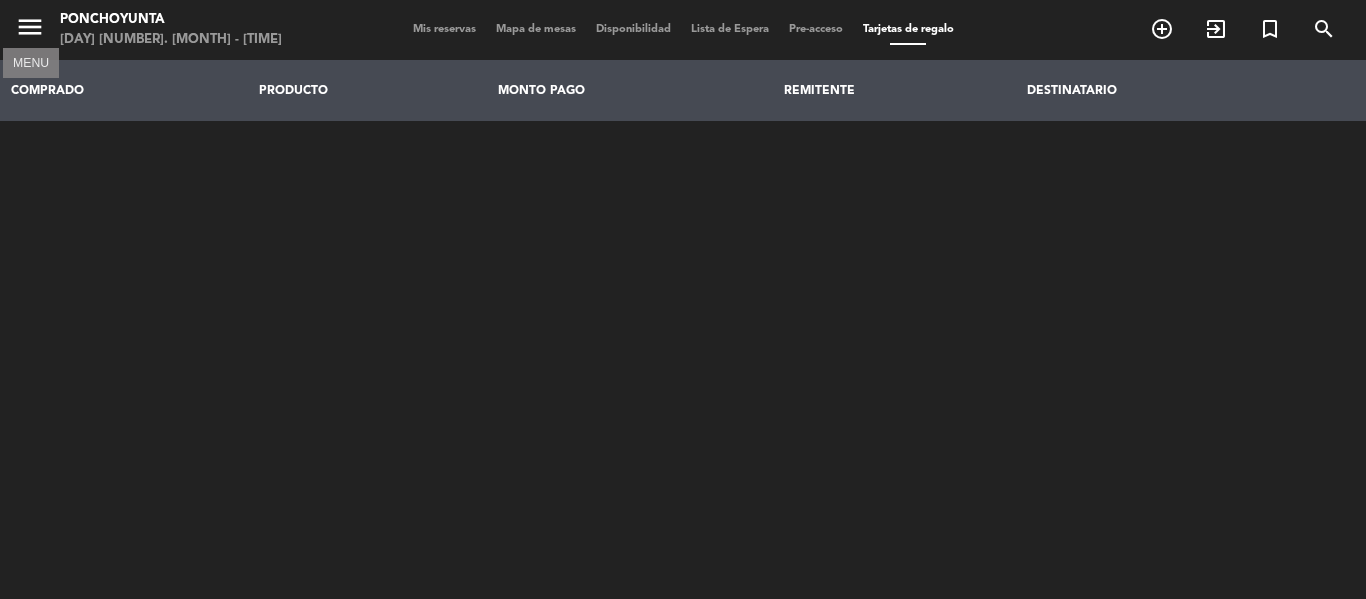 click on "menu" at bounding box center [30, 27] 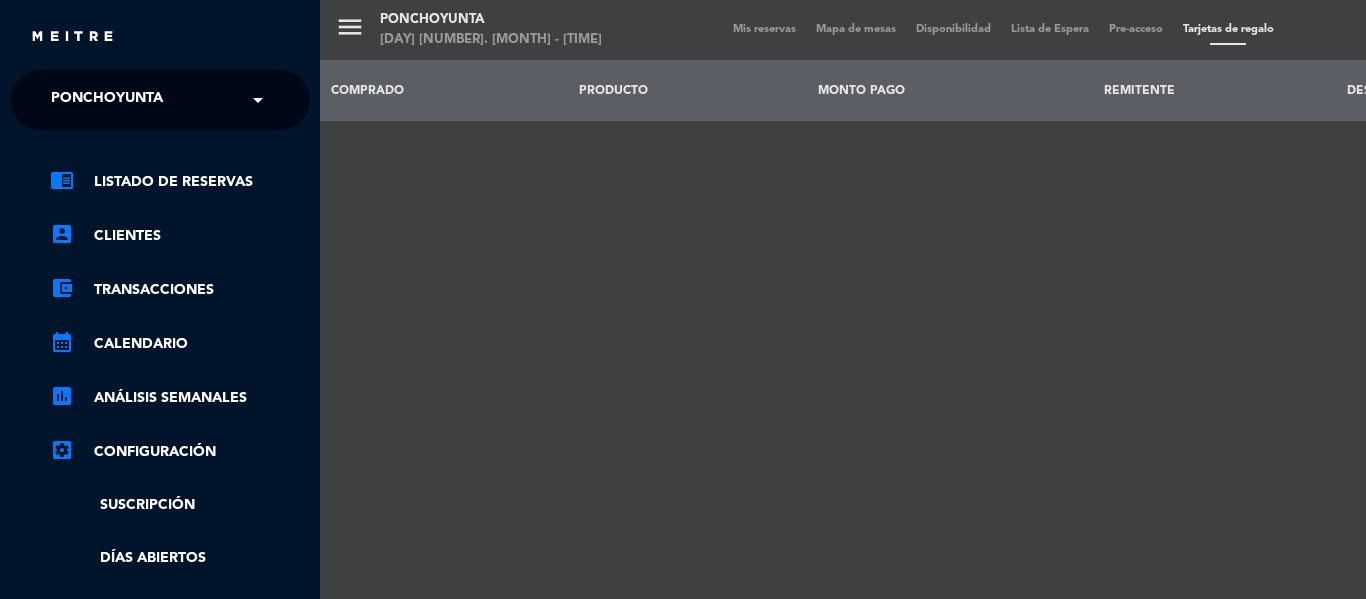 click on "Clientes" 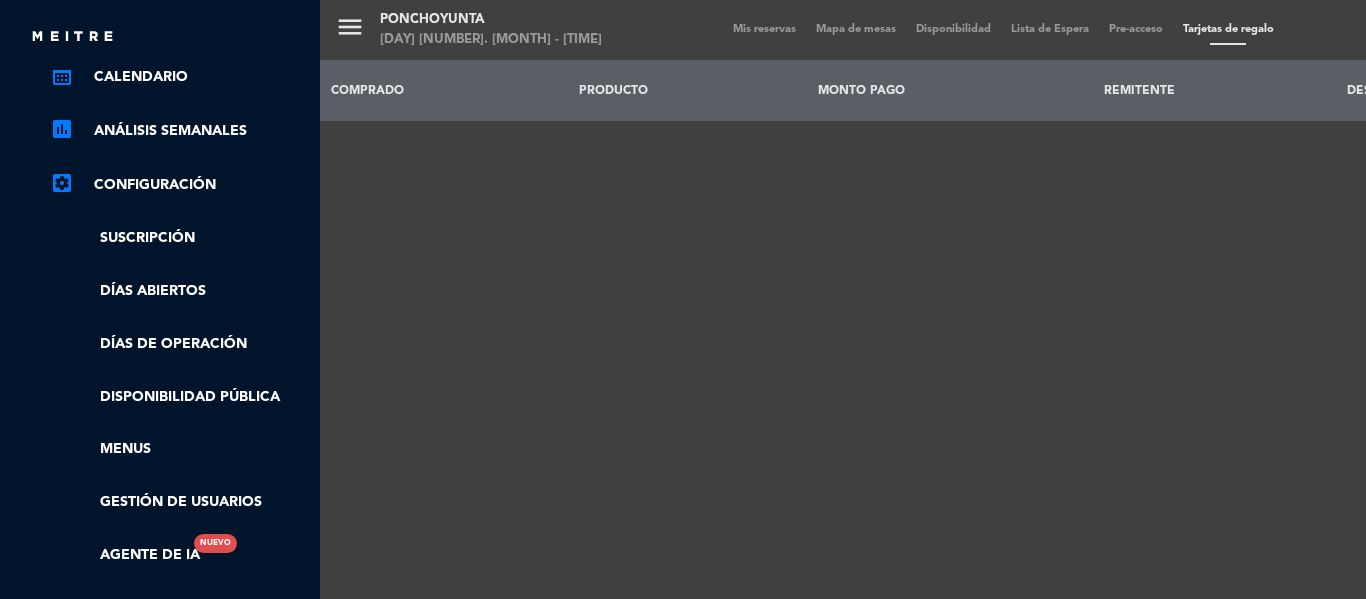 scroll, scrollTop: 430, scrollLeft: 0, axis: vertical 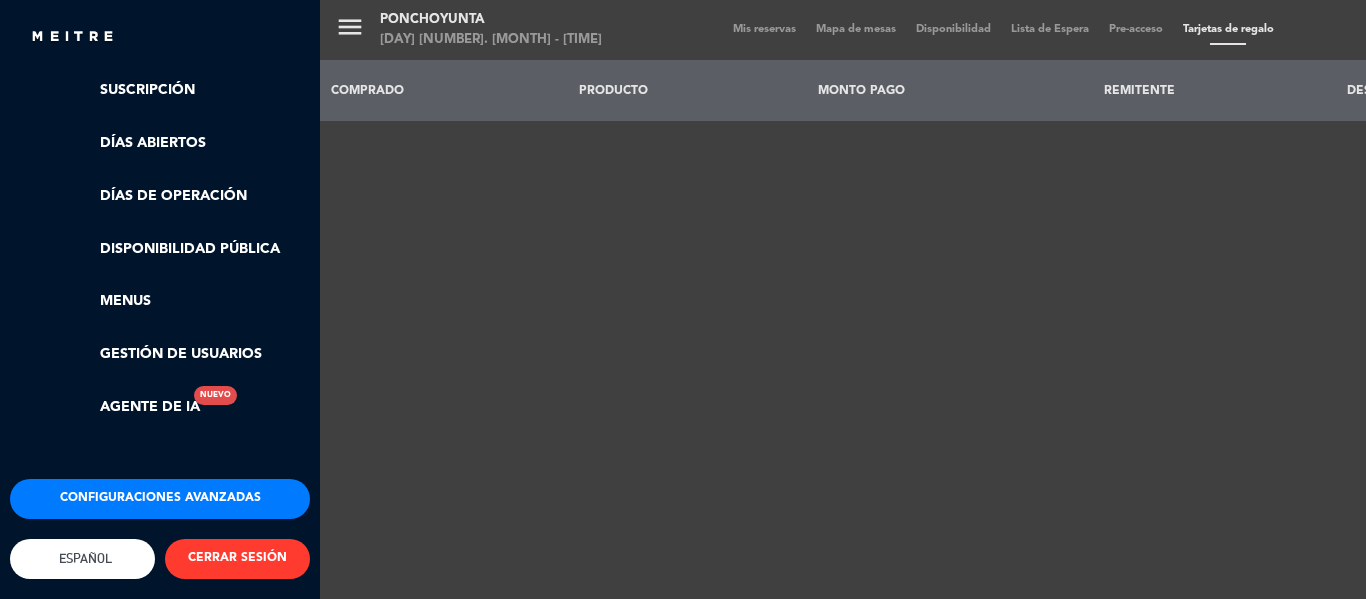 click on "CERRAR SESIÓN" 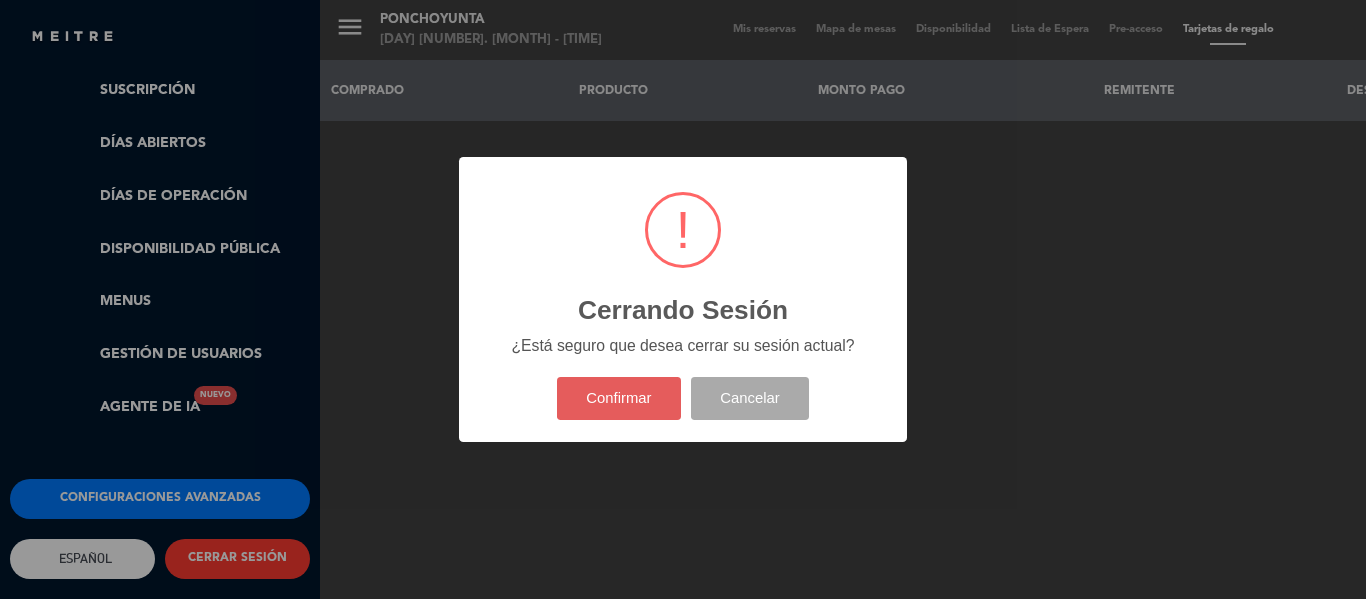click on "Confirmar" at bounding box center (619, 398) 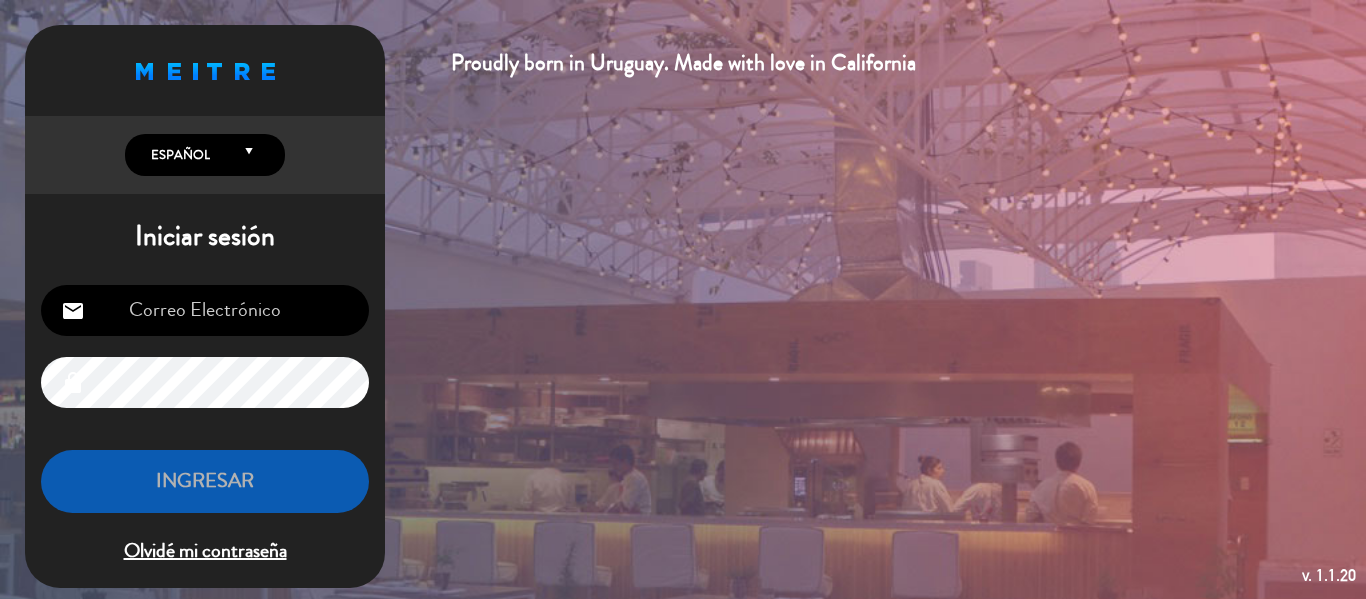 type on "administracion@[DOMAIN].com.ar" 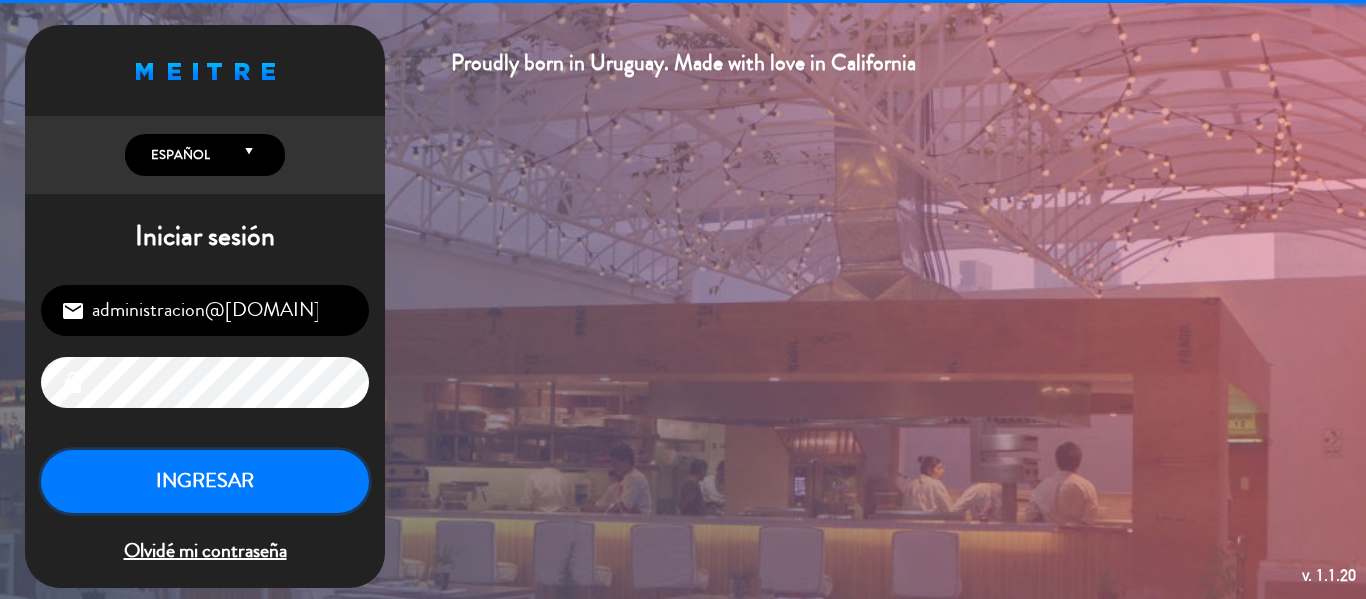 click on "INGRESAR" at bounding box center (205, 481) 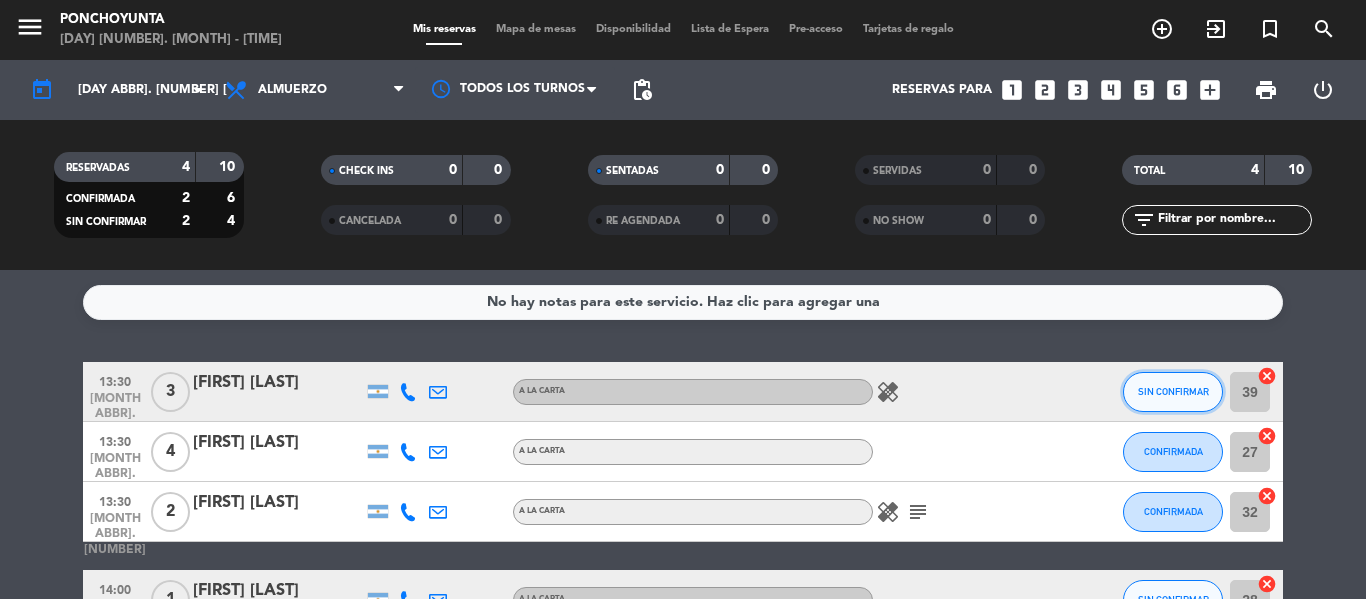 click on "SIN CONFIRMAR" 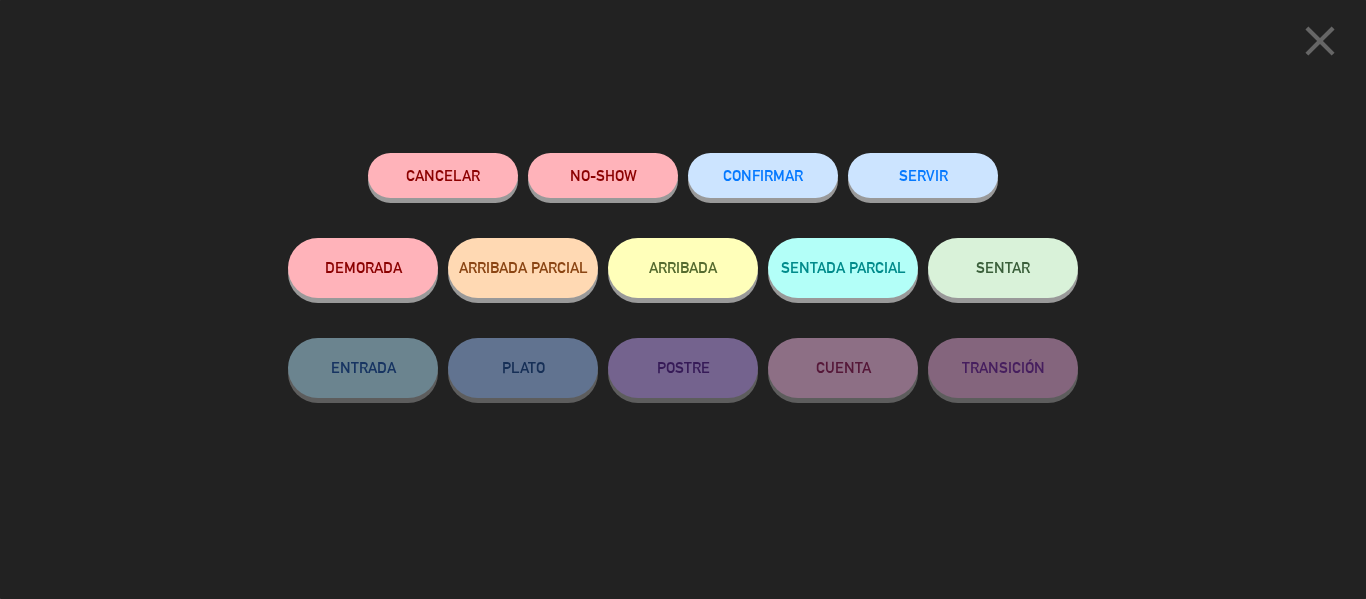 click on "CONFIRMAR" 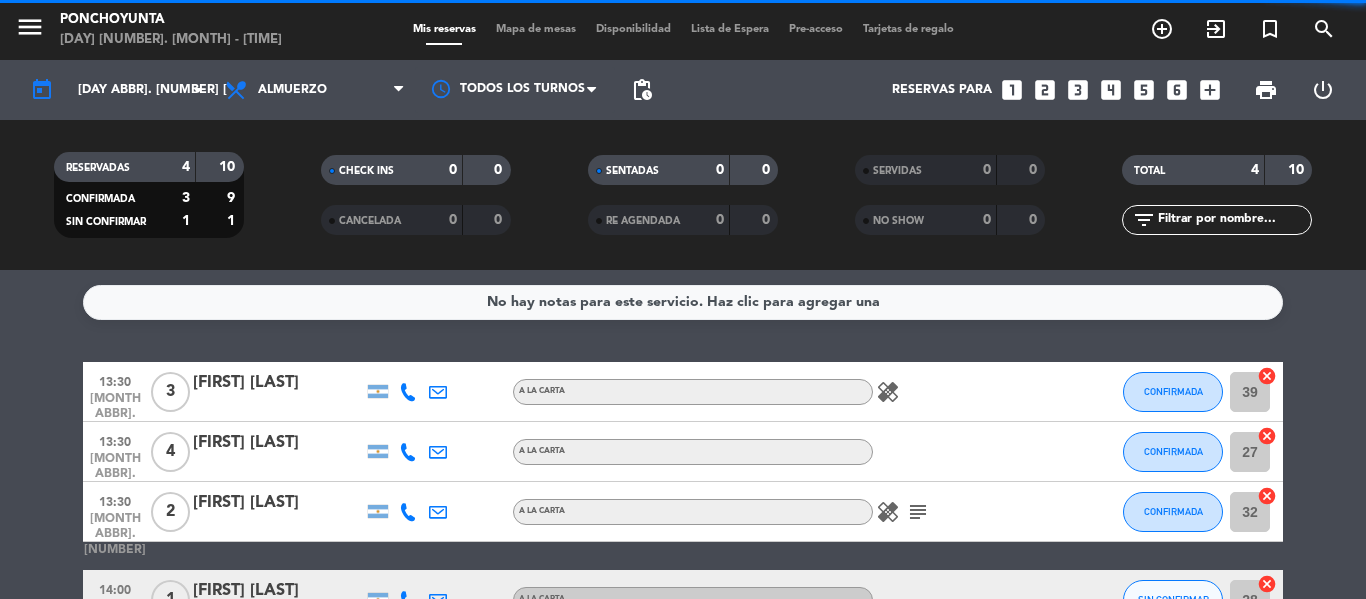 click on "[TIME] [MONTH] [NUMBER] [NUMBER] [FIRST] [LAST] A LA CARTA healing CONFIRMADA [NUMBER] cancel [TIME] [MONTH] [NUMBER] [NUMBER] [FIRST] [LAST] A LA CARTA CONFIRMADA [NUMBER] cancel [TIME] [MONTH] [NUMBER] [NUMBER] [FIRST] [LAST] A LA CARTA healing subject CONFIRMADA [NUMBER] cancel [TIME] [NUMBER] [MONTH] [NUMBER] [NUMBER] [FIRST] [LAST] A LA CARTA SIN CONFIRMAR [NUMBER] cancel" 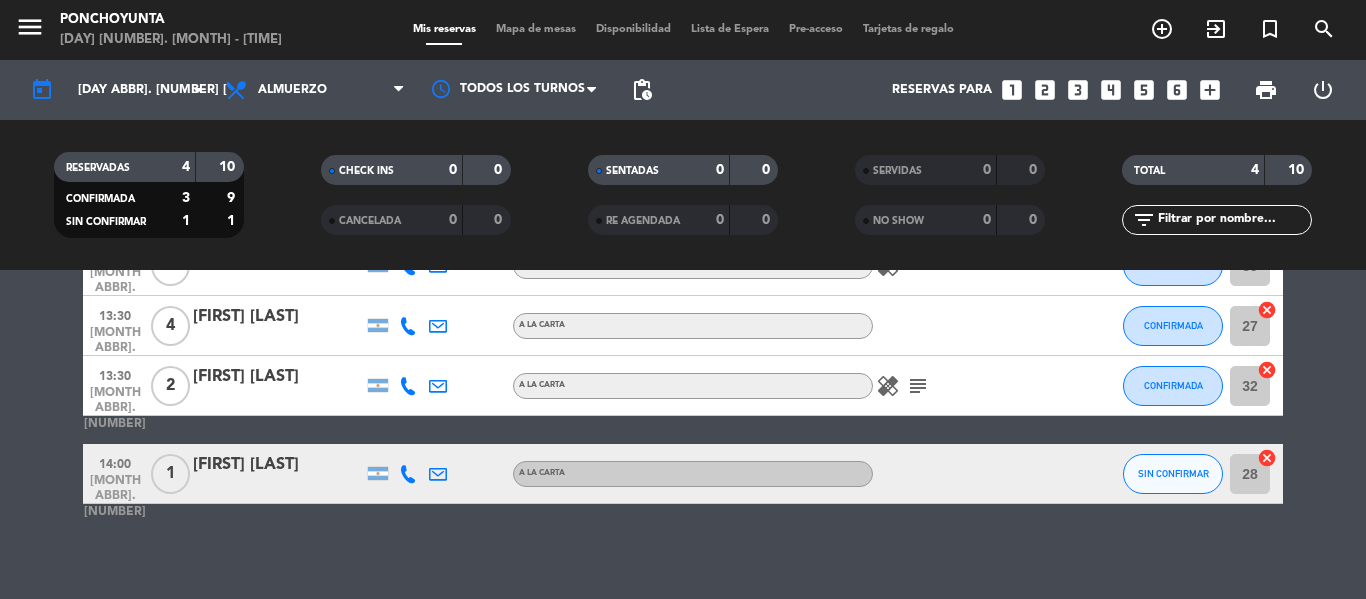 scroll, scrollTop: 131, scrollLeft: 0, axis: vertical 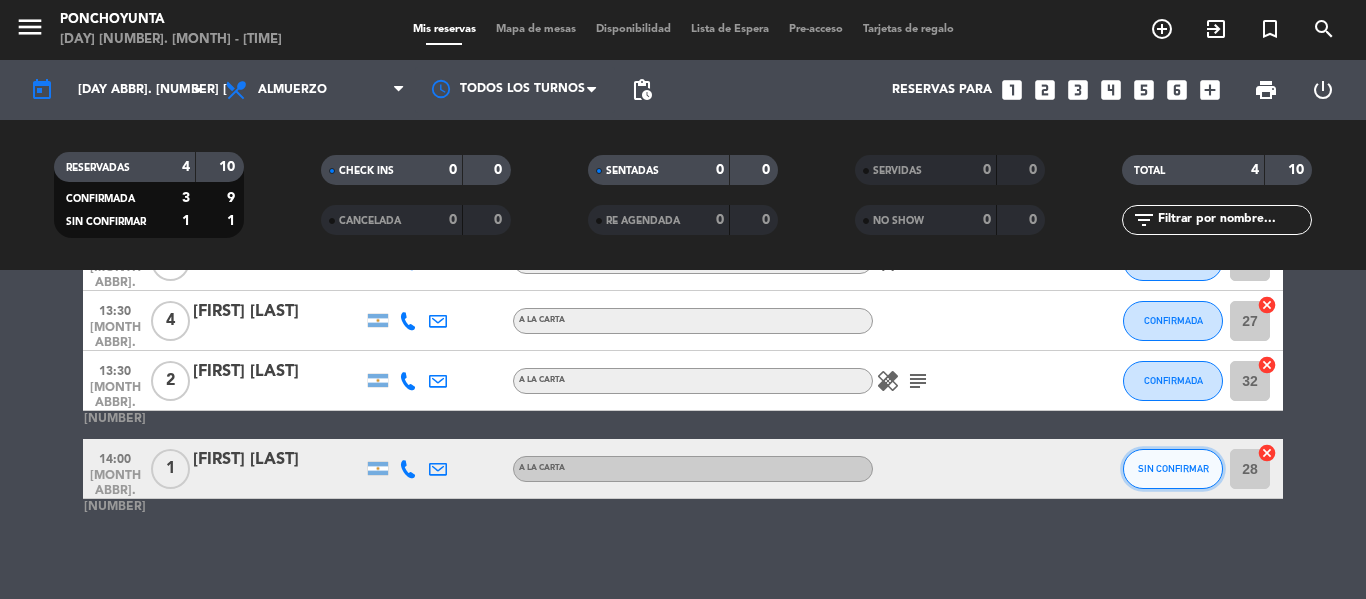 click on "SIN CONFIRMAR" 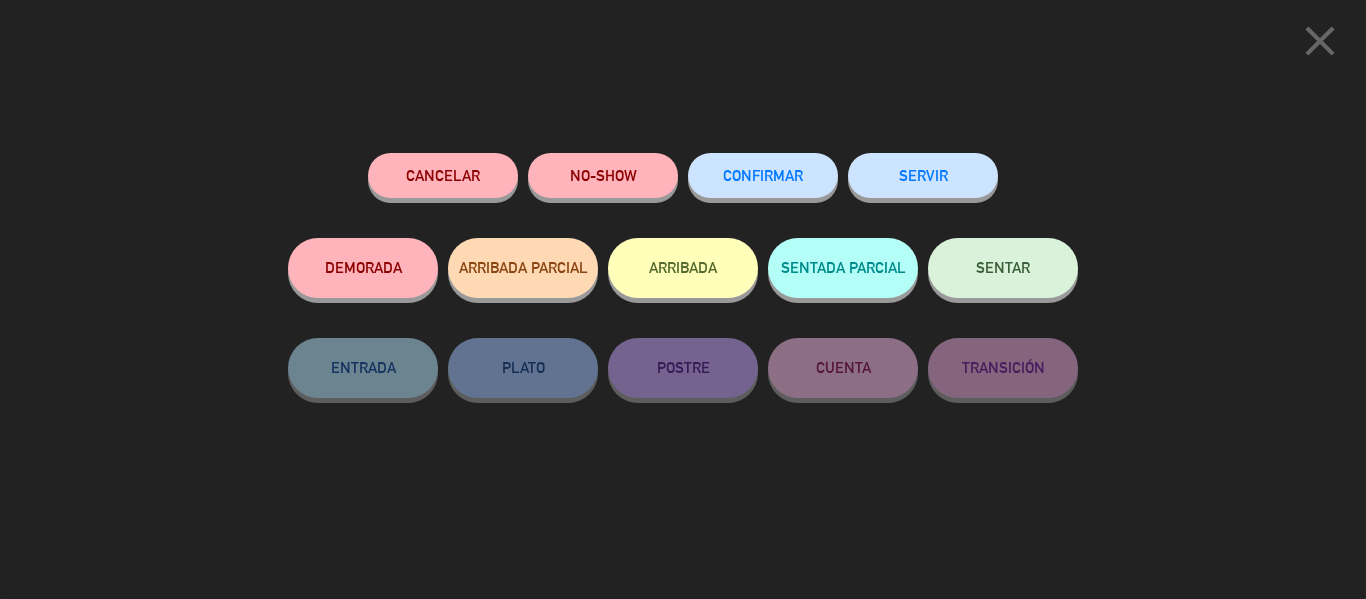 click on "Cancelar" 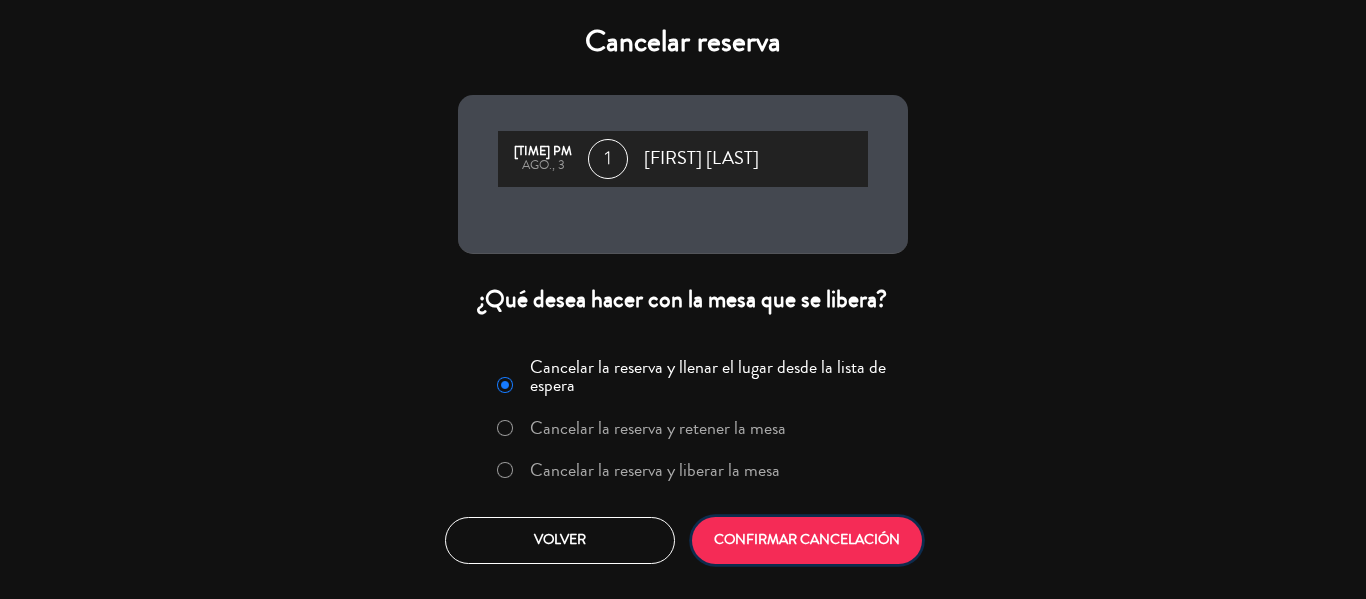 click on "CONFIRMAR CANCELACIÓN" 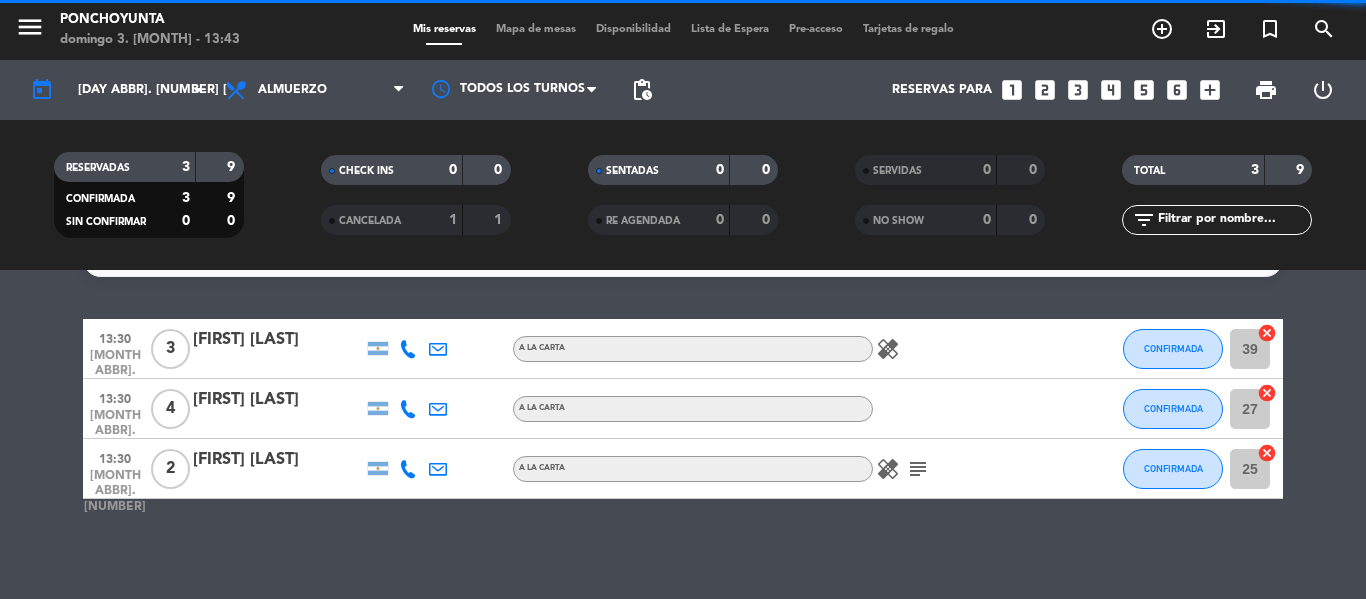 scroll, scrollTop: 43, scrollLeft: 0, axis: vertical 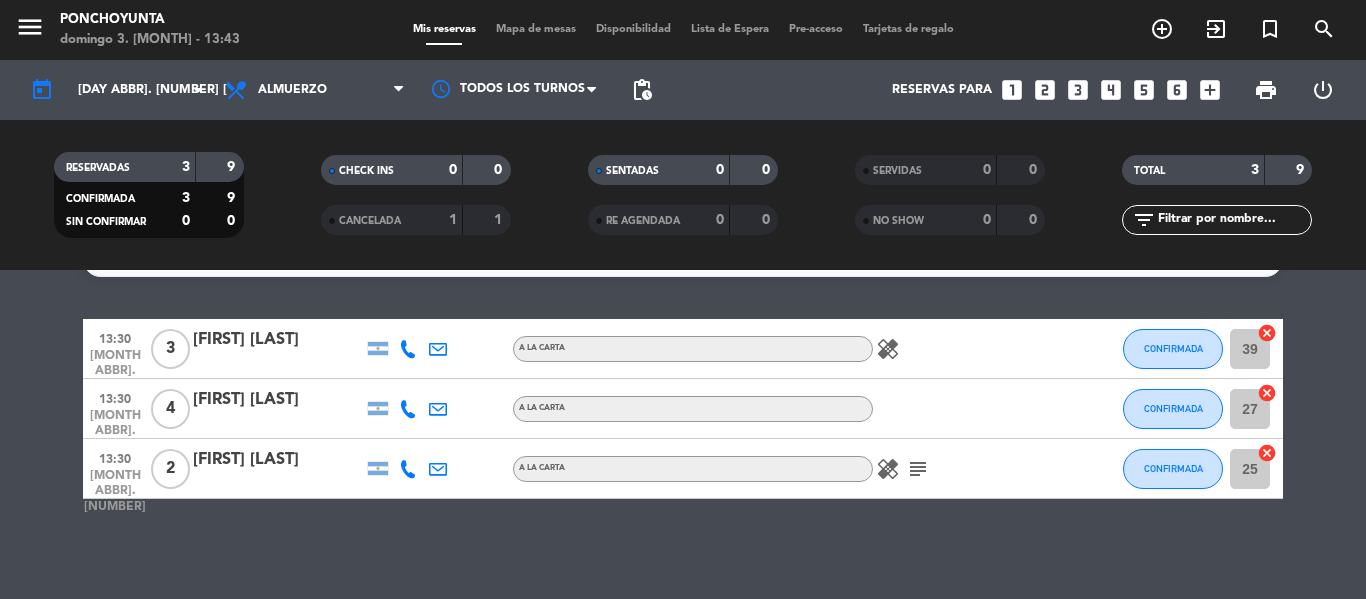 click on "[TIME] [MONTH] [NUMBER] [NUMBER] [FIRST] [LAST] A LA CARTA healing CONFIRMADA [NUMBER] cancel [TIME] [MONTH] [NUMBER] [NUMBER] [FIRST] [LAST] A LA CARTA CONFIRMADA [NUMBER] cancel [TIME] [MONTH] [NUMBER] [NUMBER] [FIRST] [LAST] A LA CARTA healing subject CONFIRMADA [NUMBER] cancel" 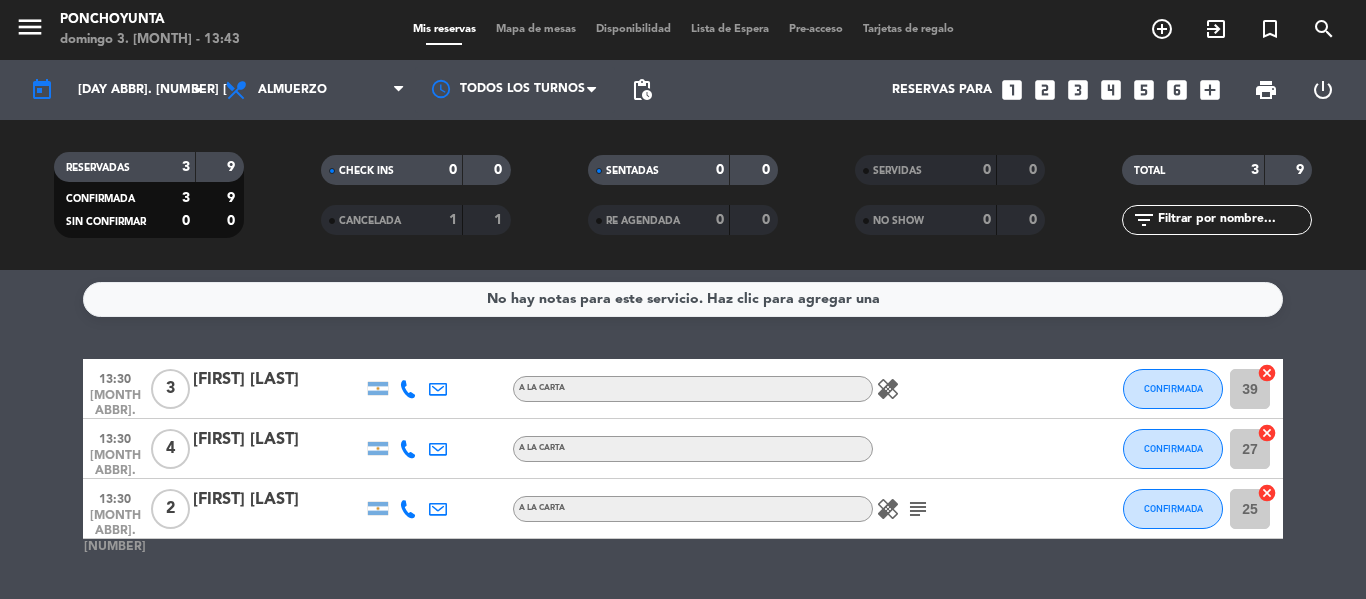 scroll, scrollTop: 0, scrollLeft: 0, axis: both 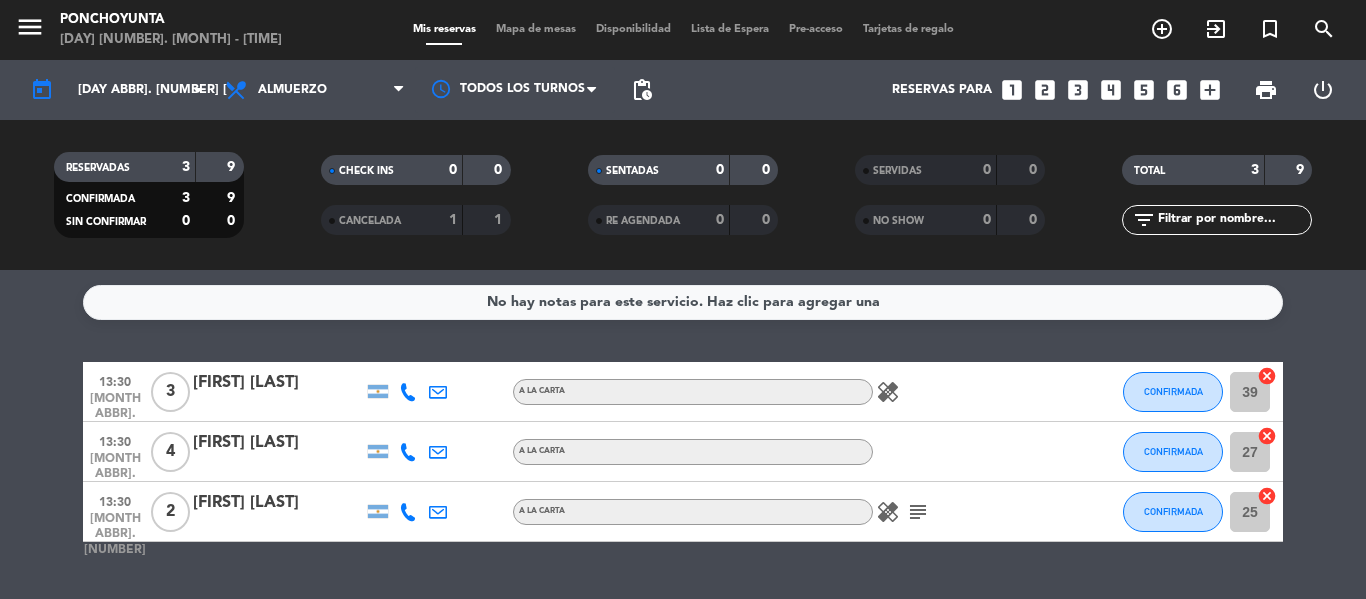 click on "cancel" 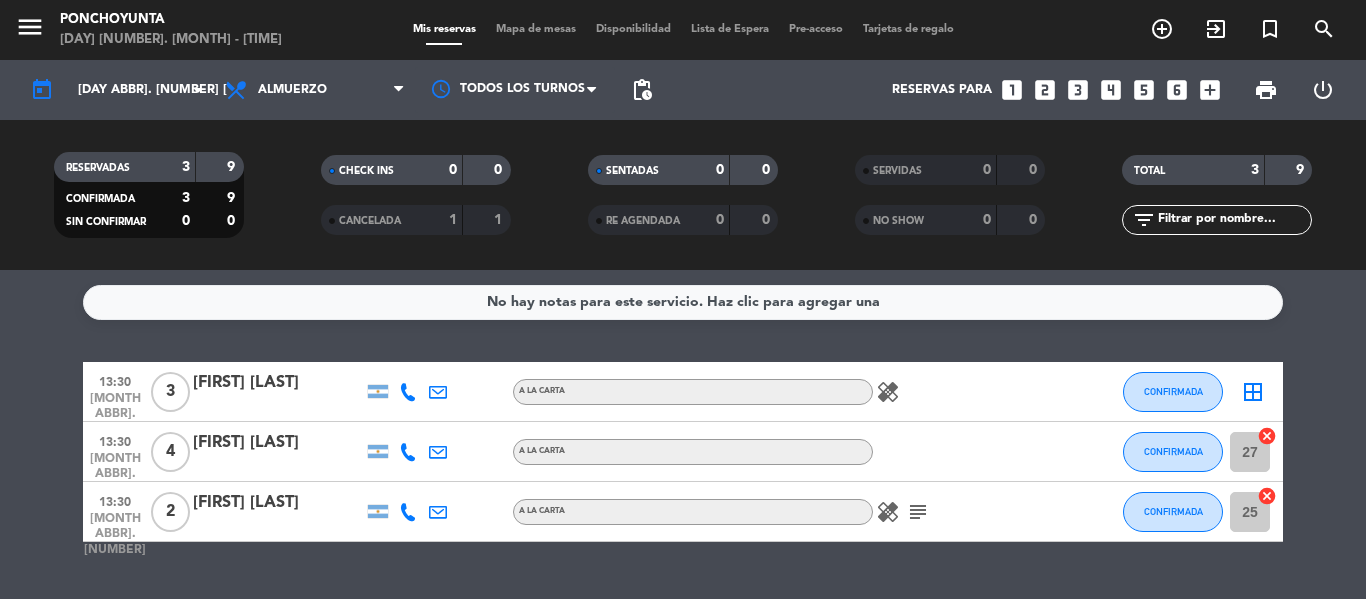 click on "cancel" 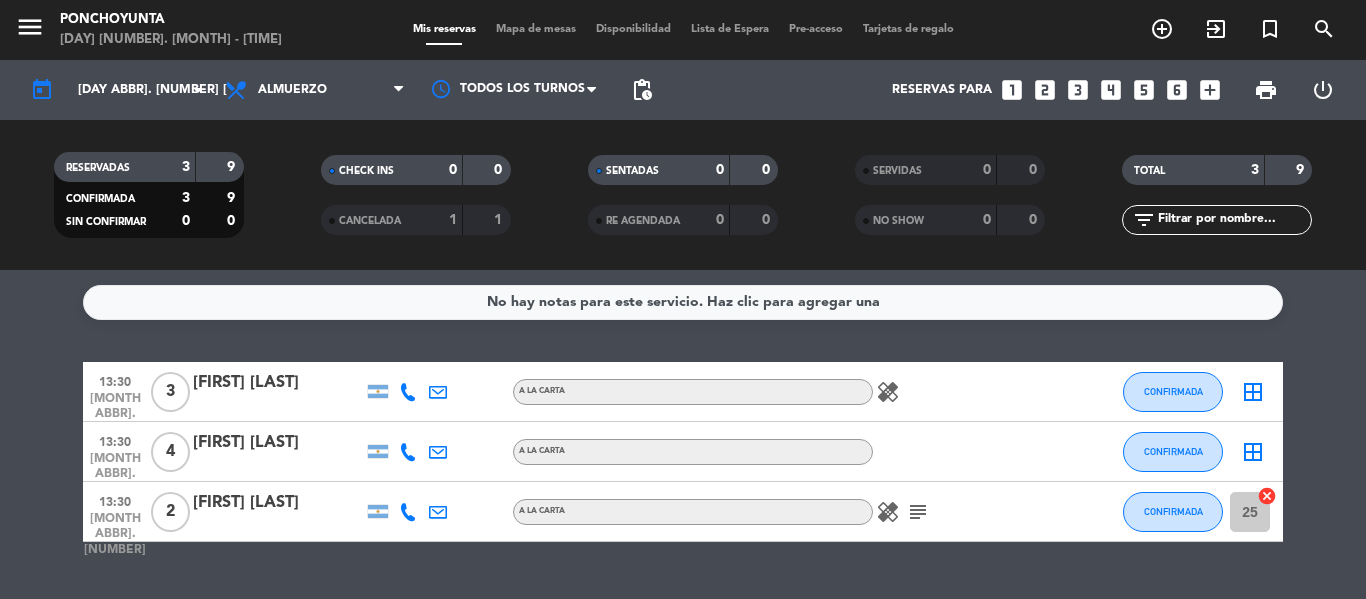 click on "cancel" 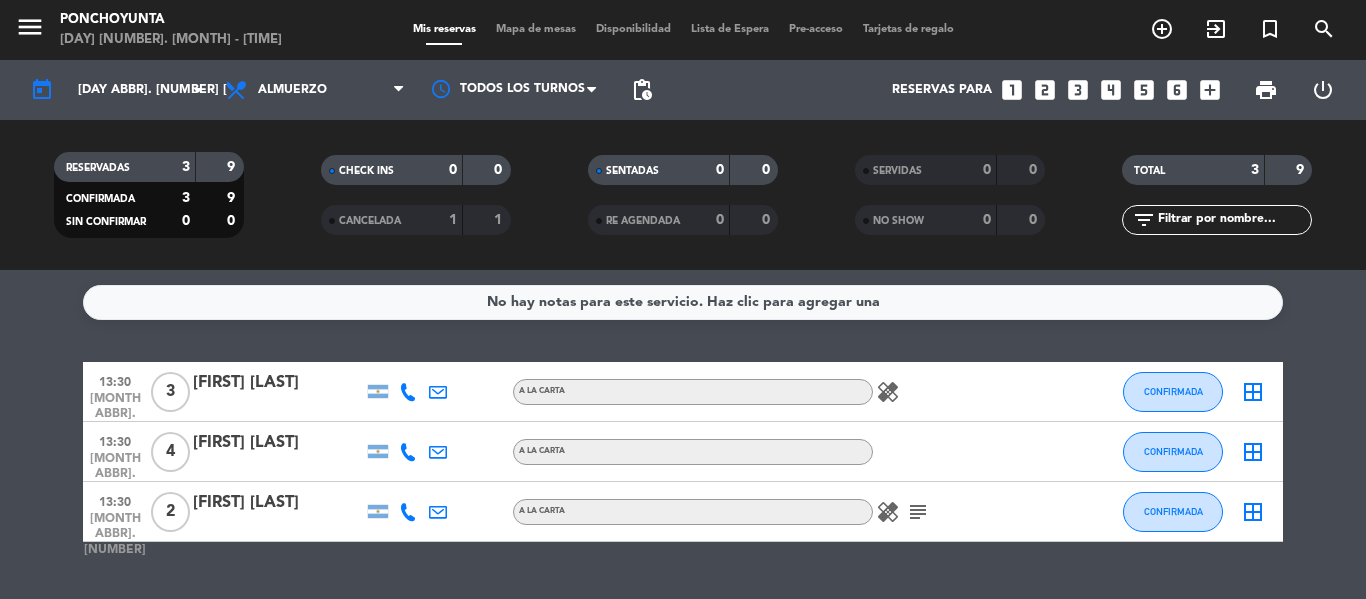 click on "healing" 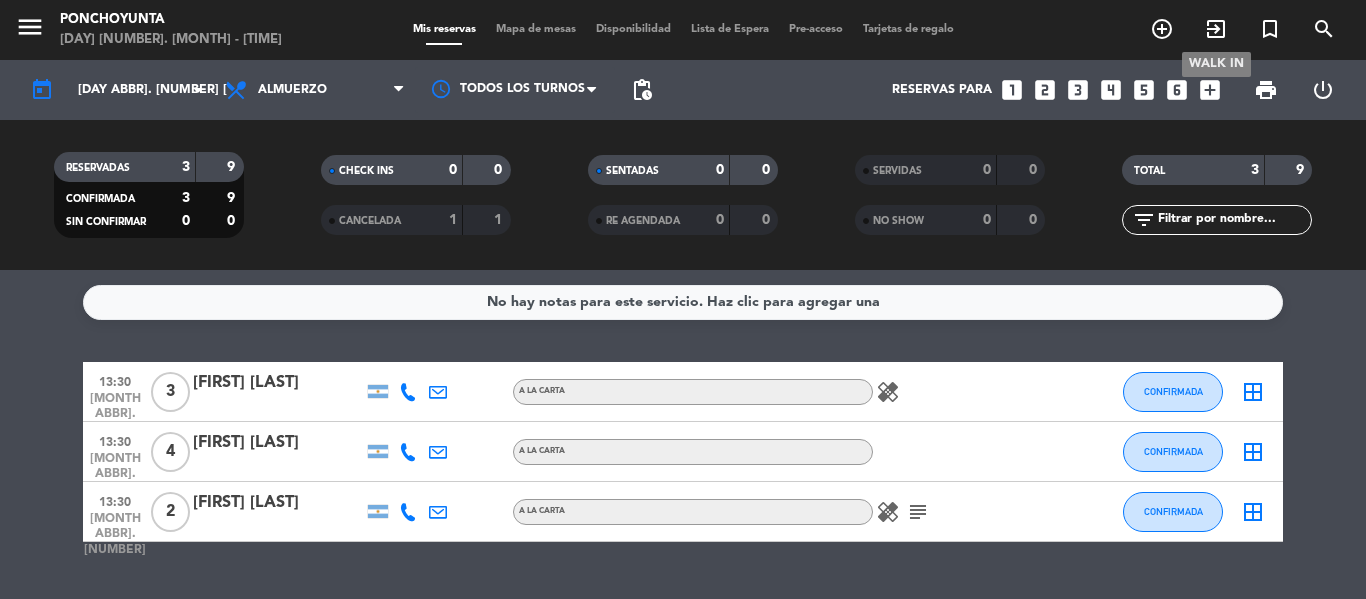 click on "exit_to_app" at bounding box center (1216, 29) 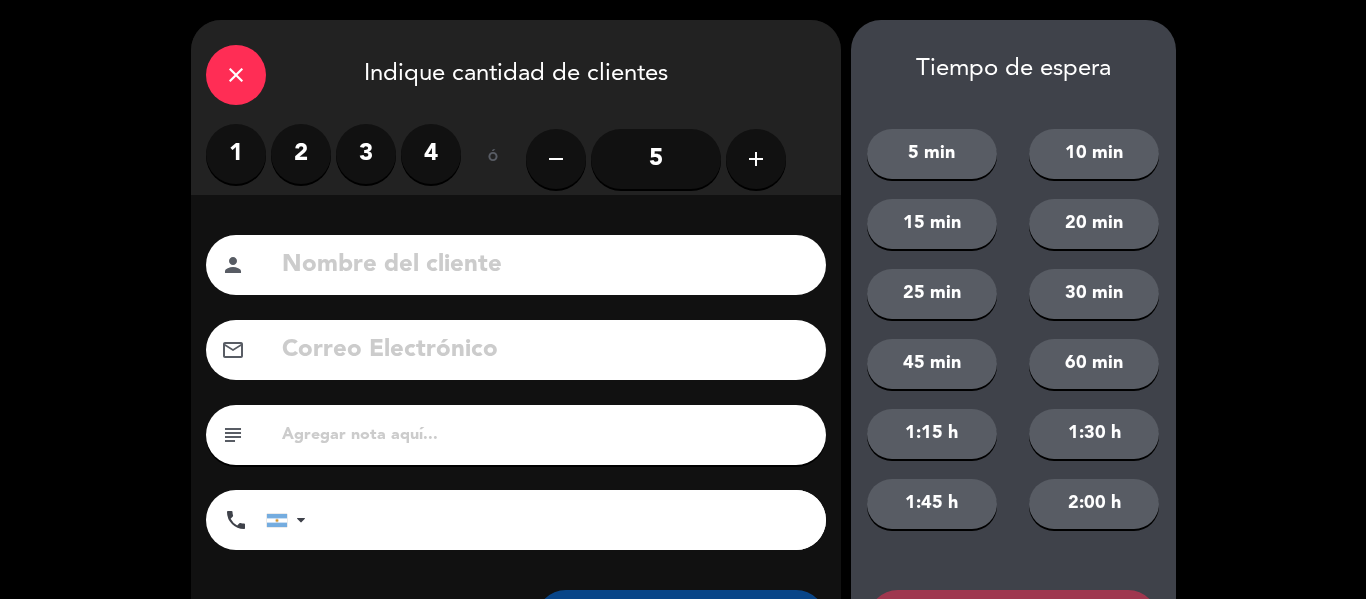 click on "close" 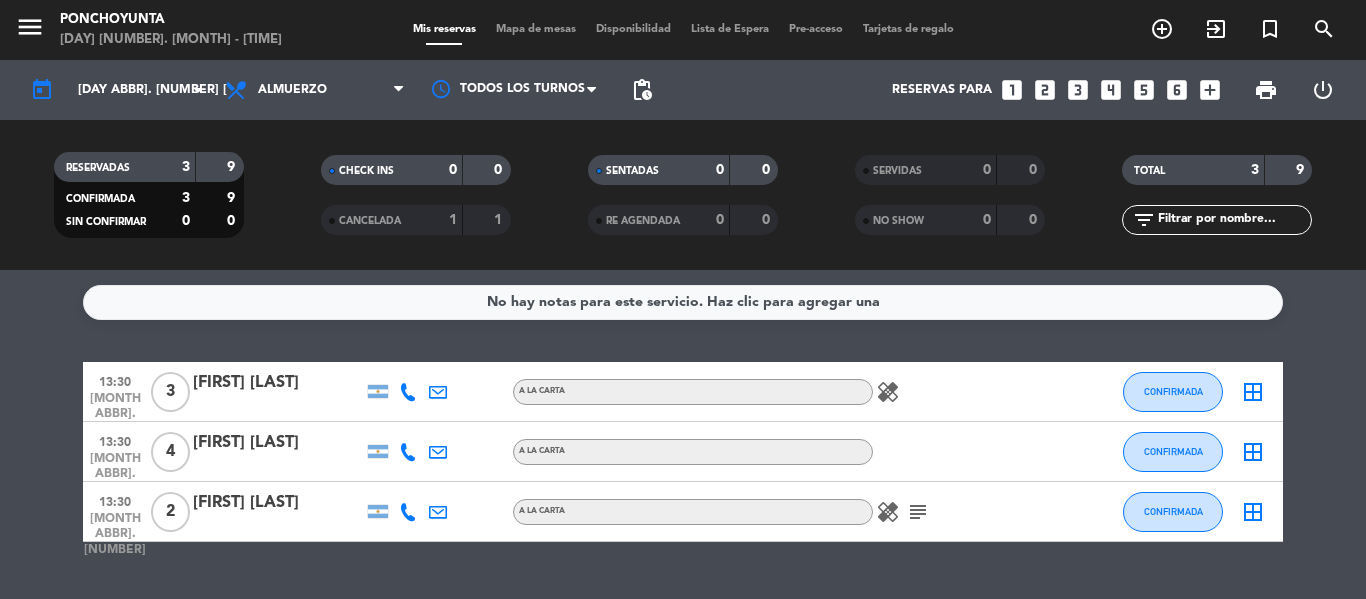 click on "A LA CARTA" 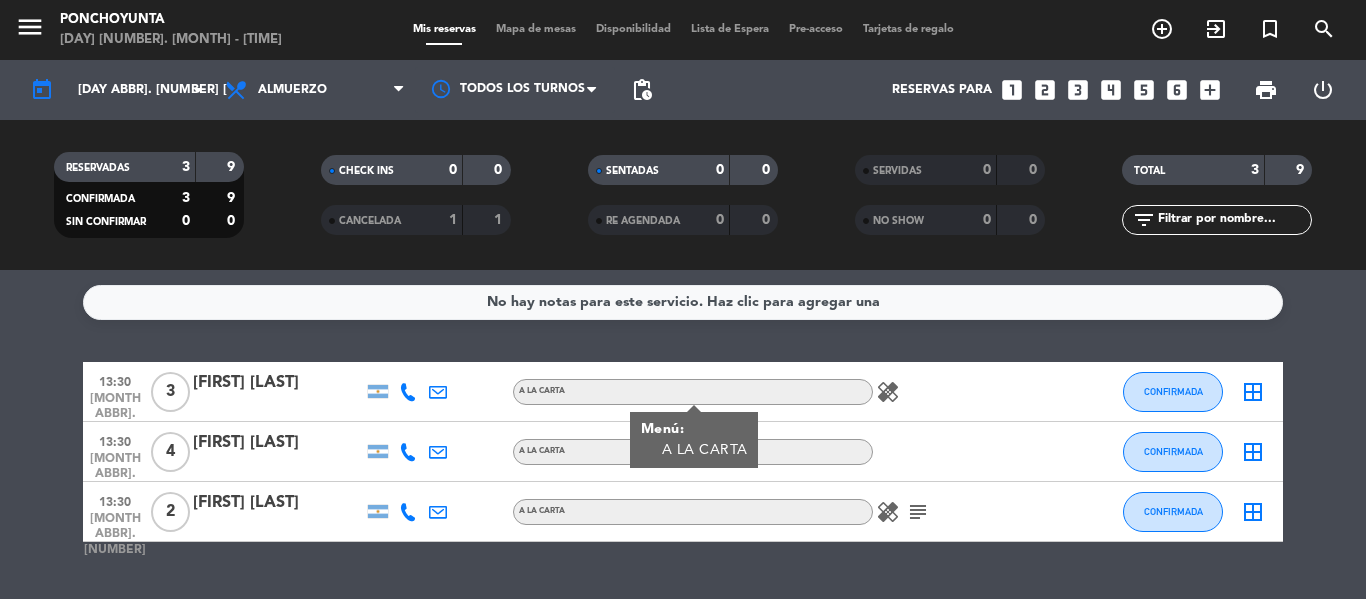 click on "healing" 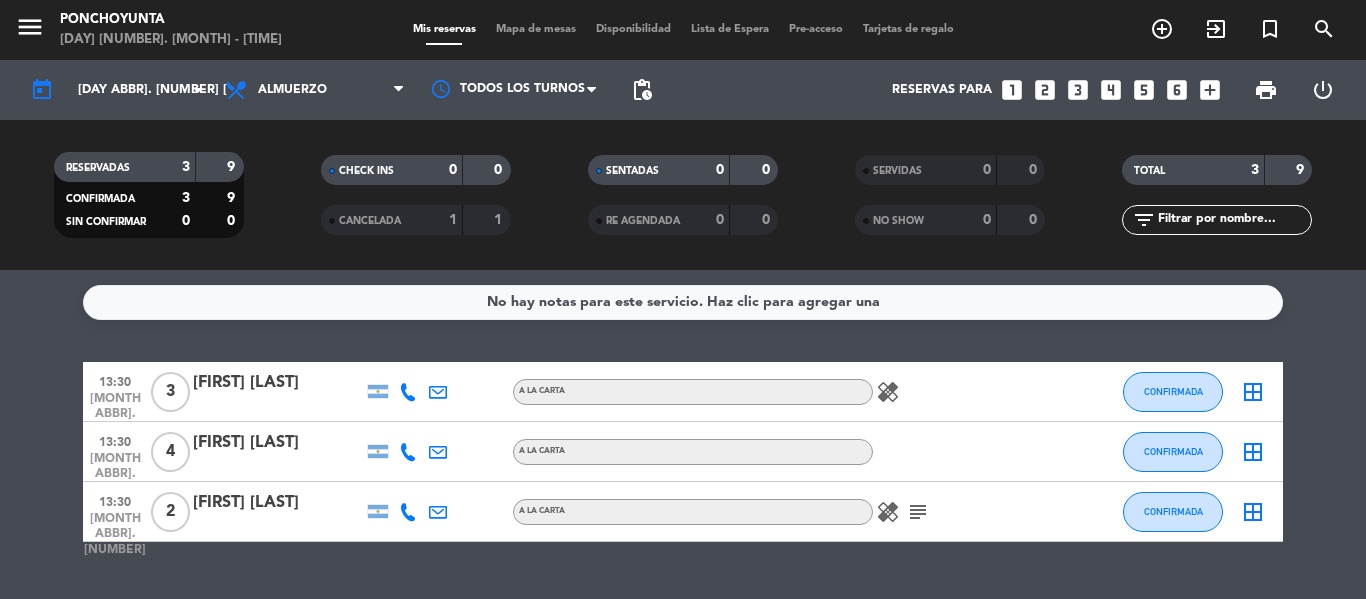click 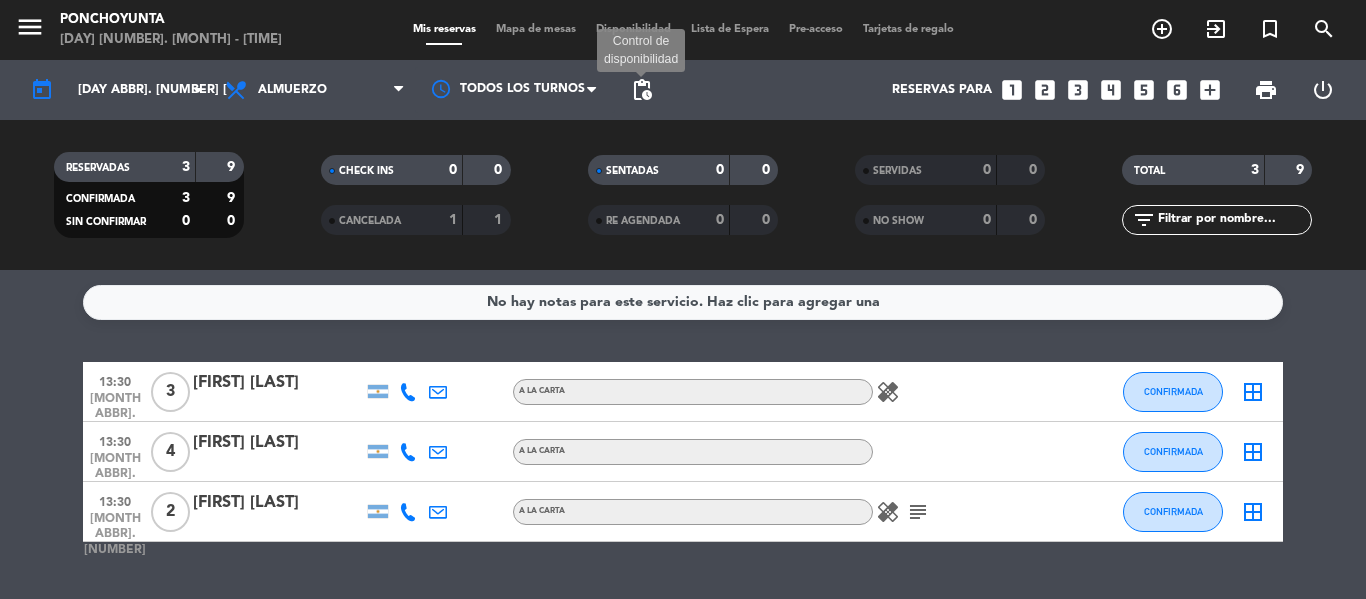 click on "pending_actions" 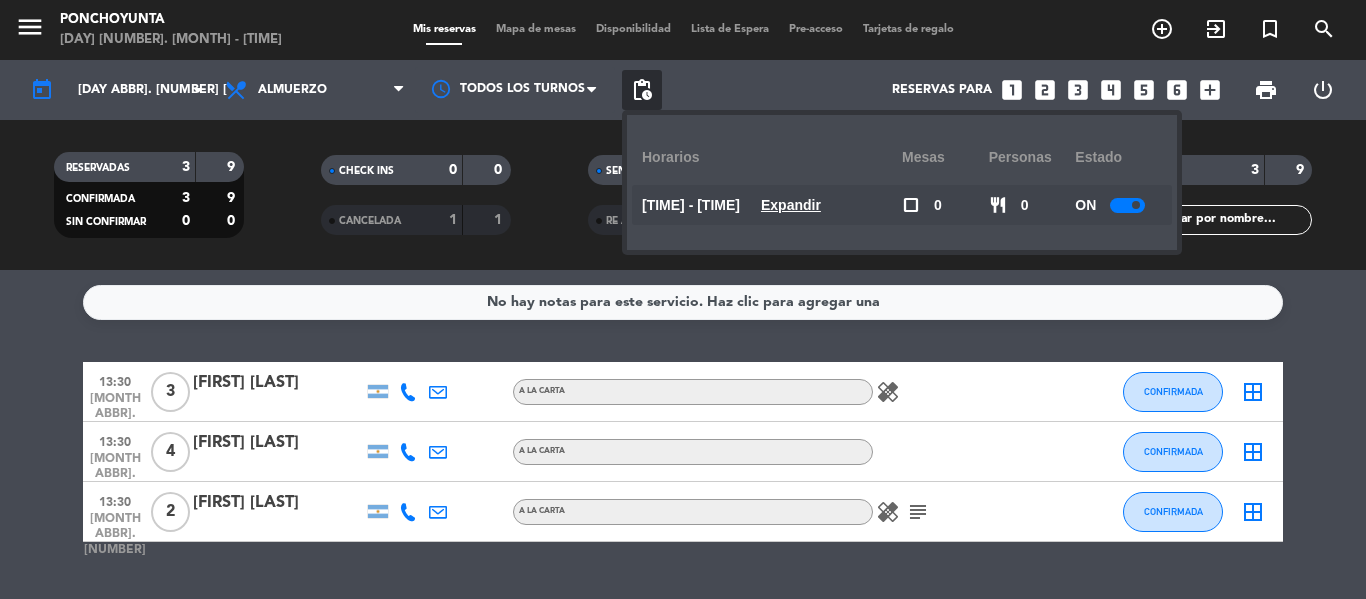 click on "Reservas para   looks_one   looks_two   looks_3   looks_4   looks_5   looks_6   add_box" at bounding box center [946, 90] 